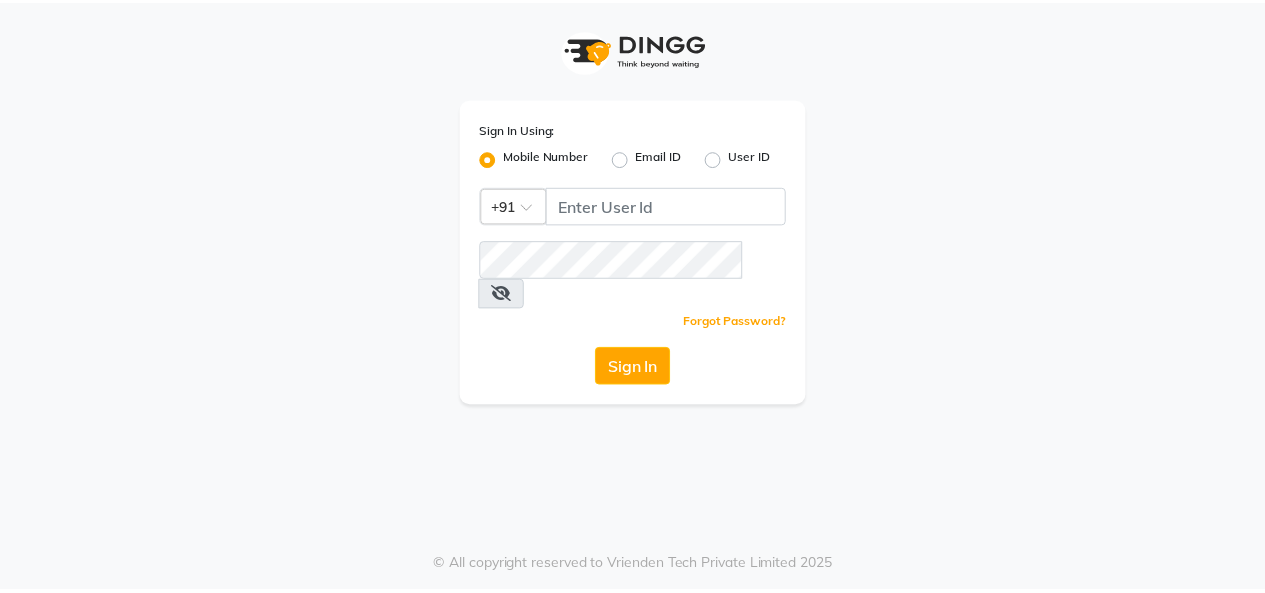 scroll, scrollTop: 0, scrollLeft: 0, axis: both 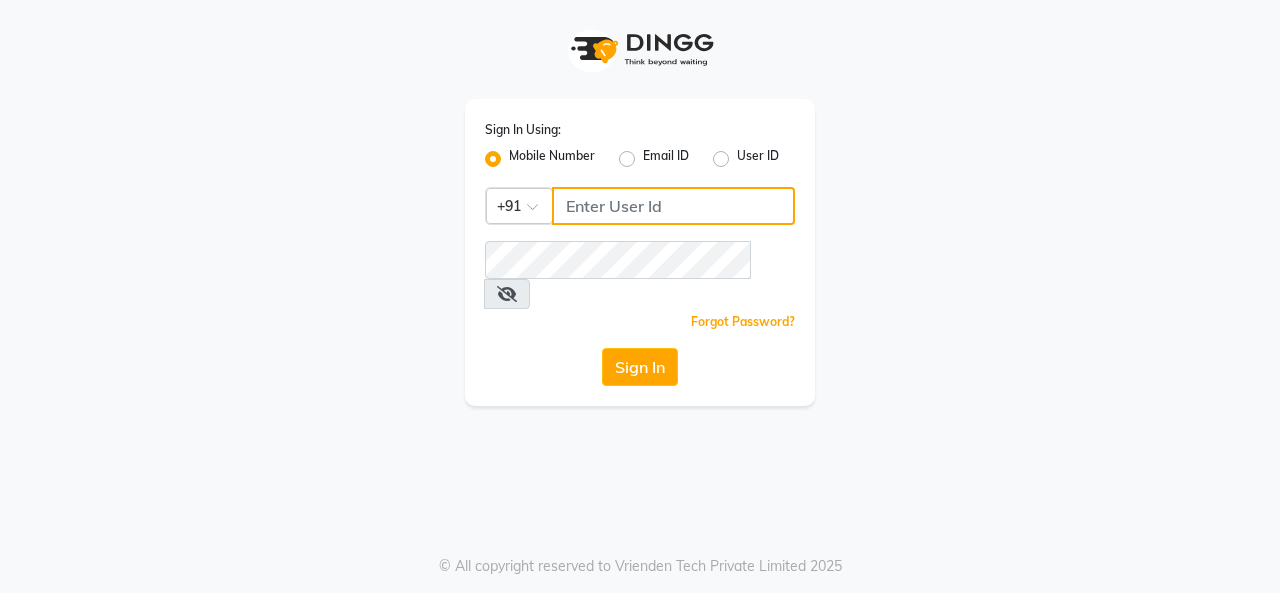 click 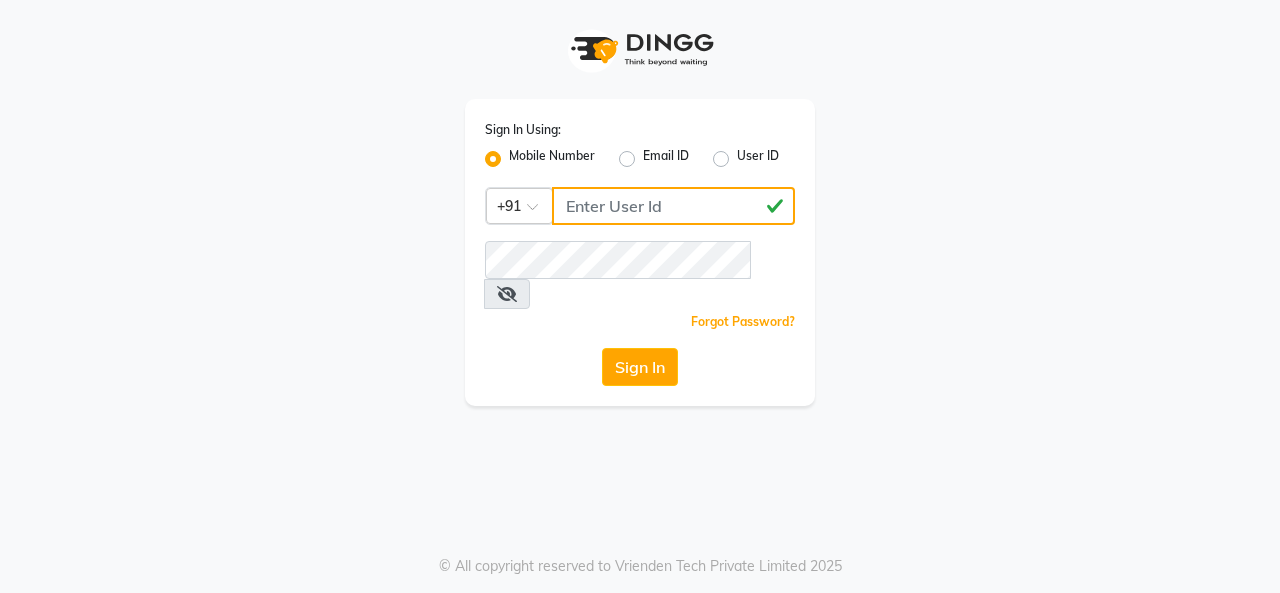 click on "8806177" 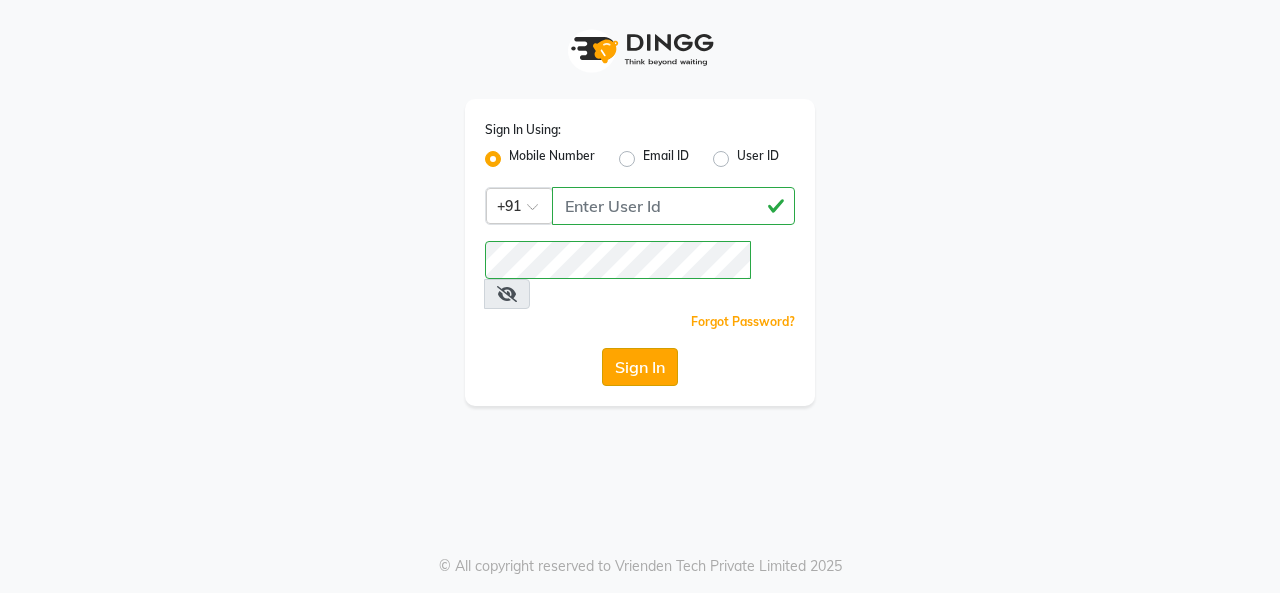 click on "Sign In" 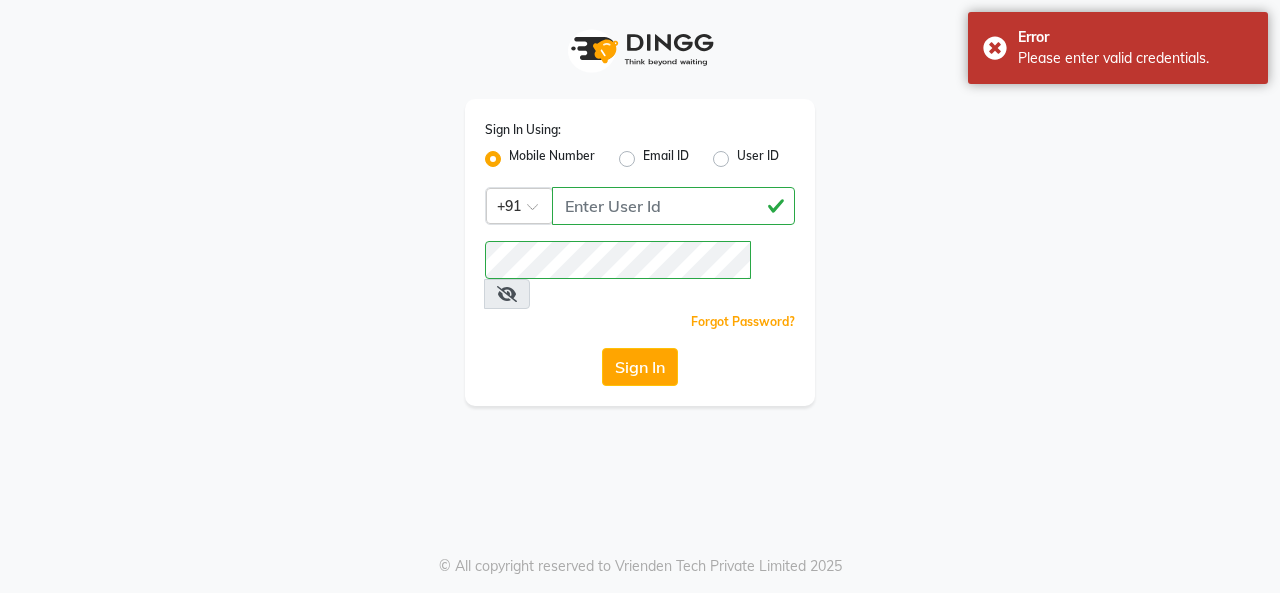 click at bounding box center (507, 294) 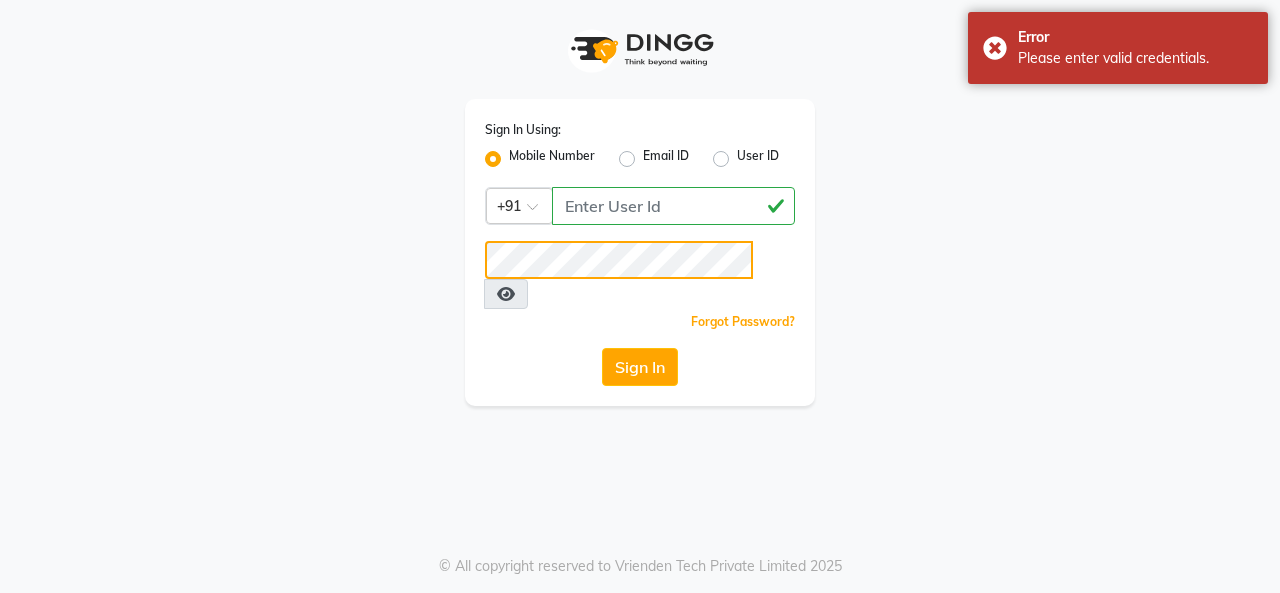 click on "Sign In" 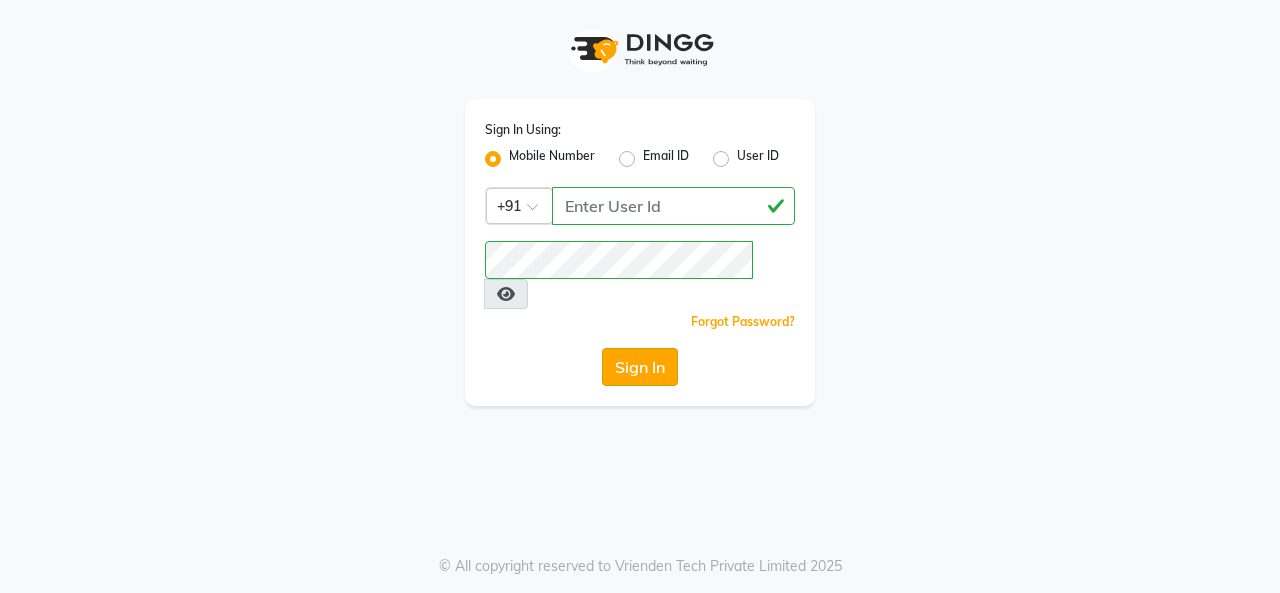 click on "Sign In" 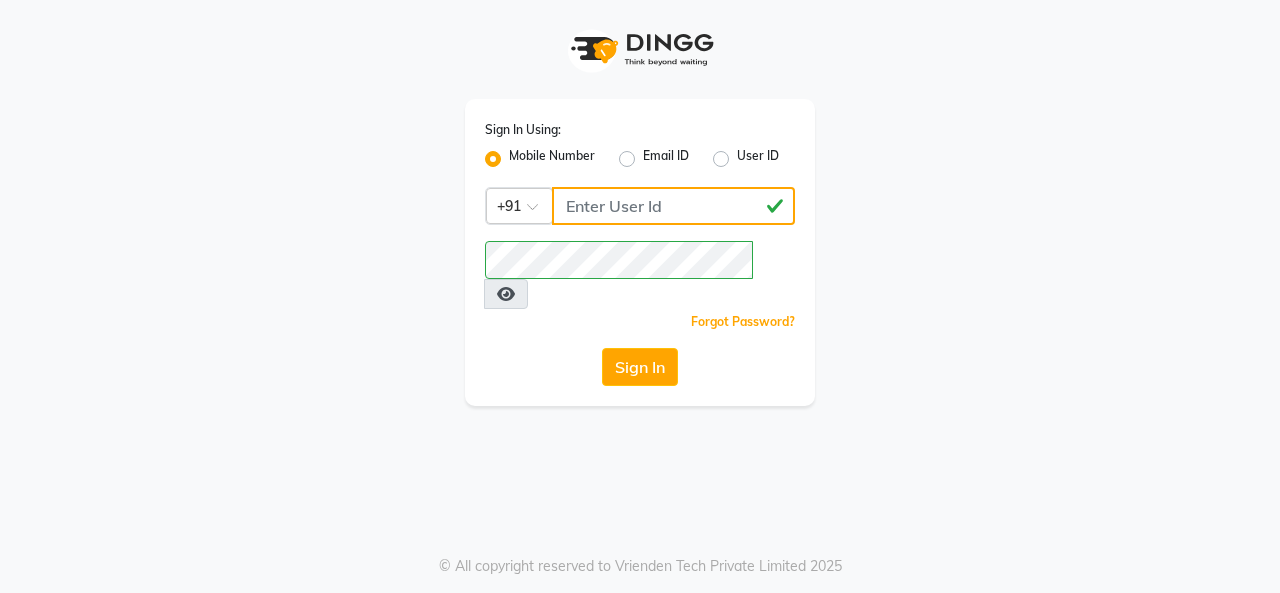 click on "88061177102" 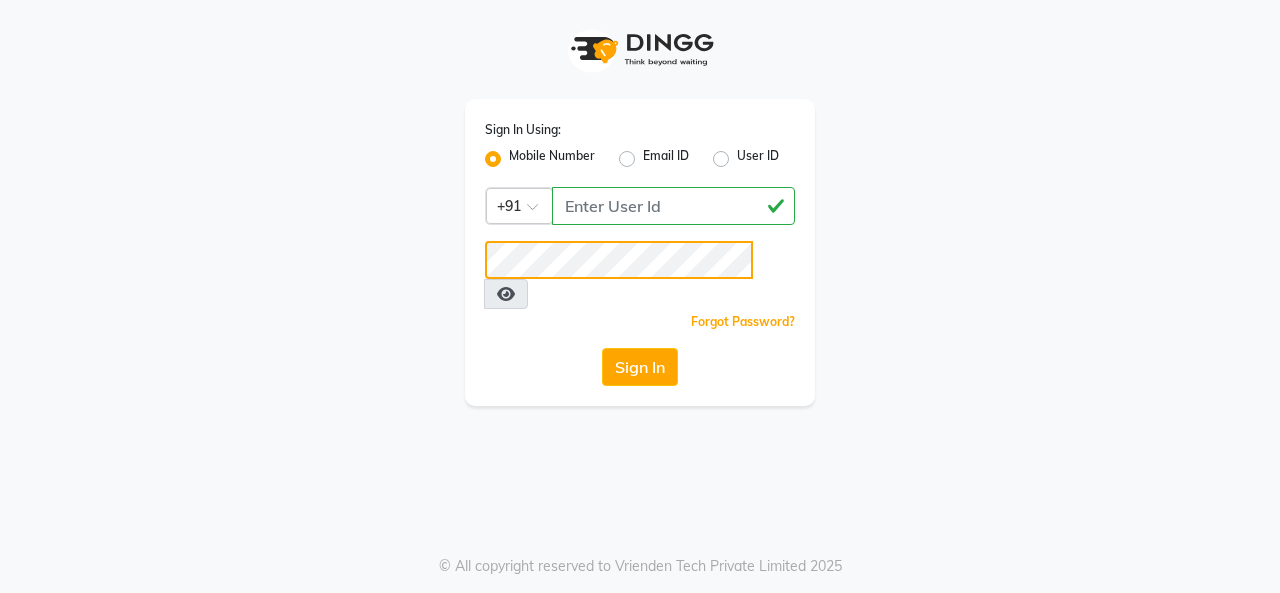 click on "Sign In" 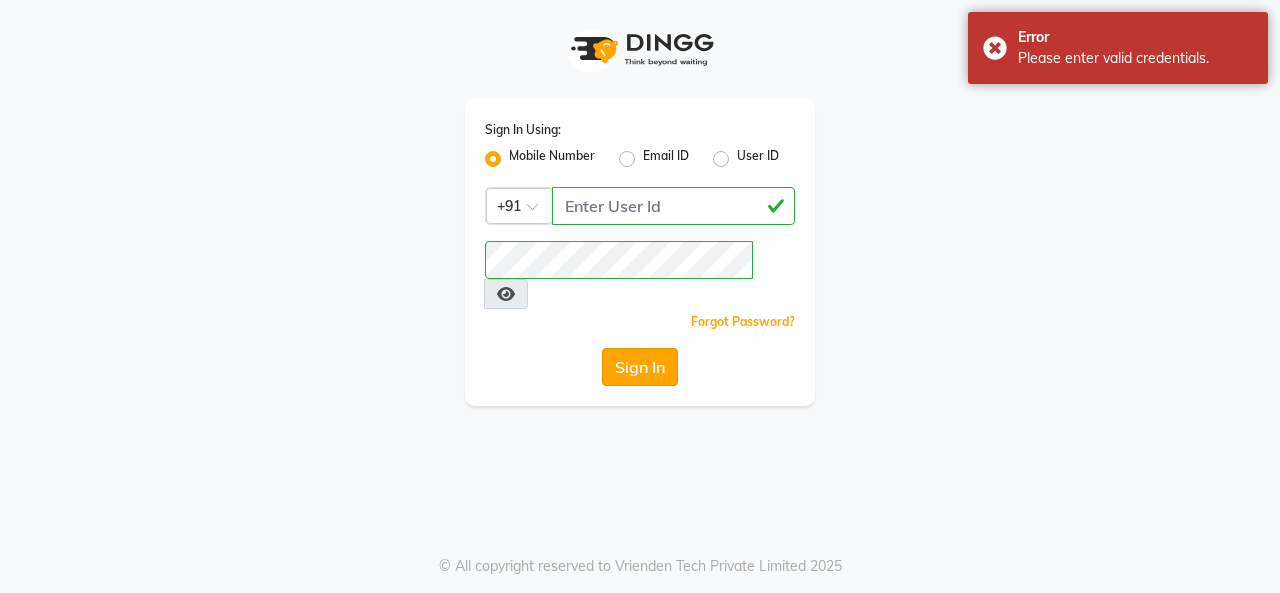 click on "Sign In" 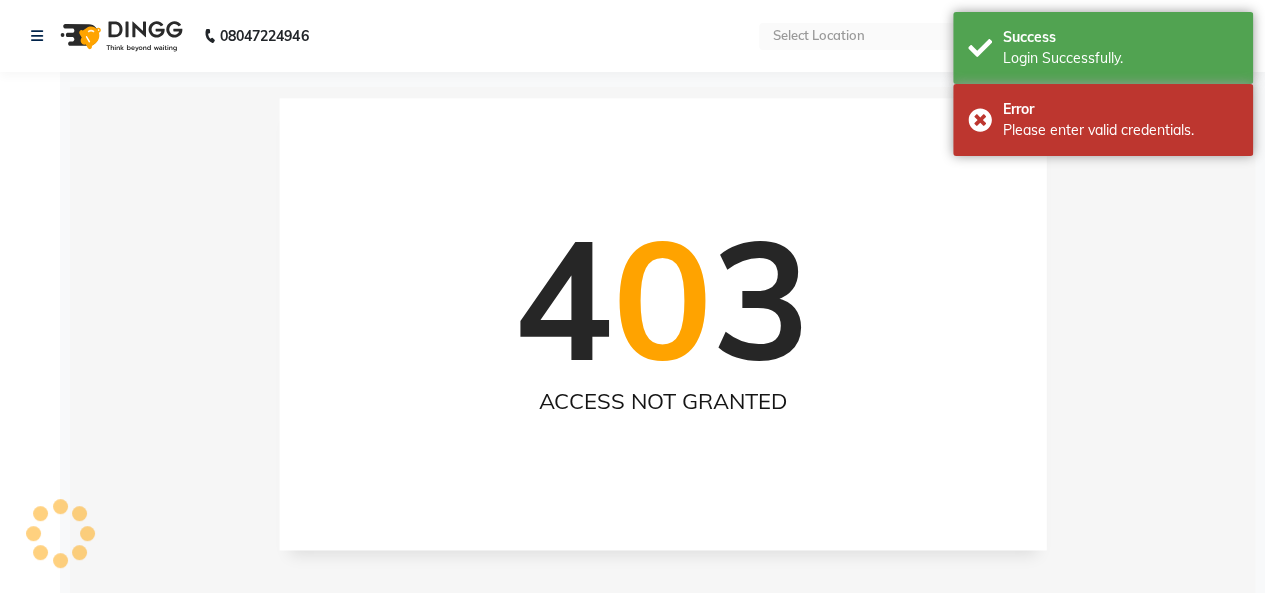 select on "en" 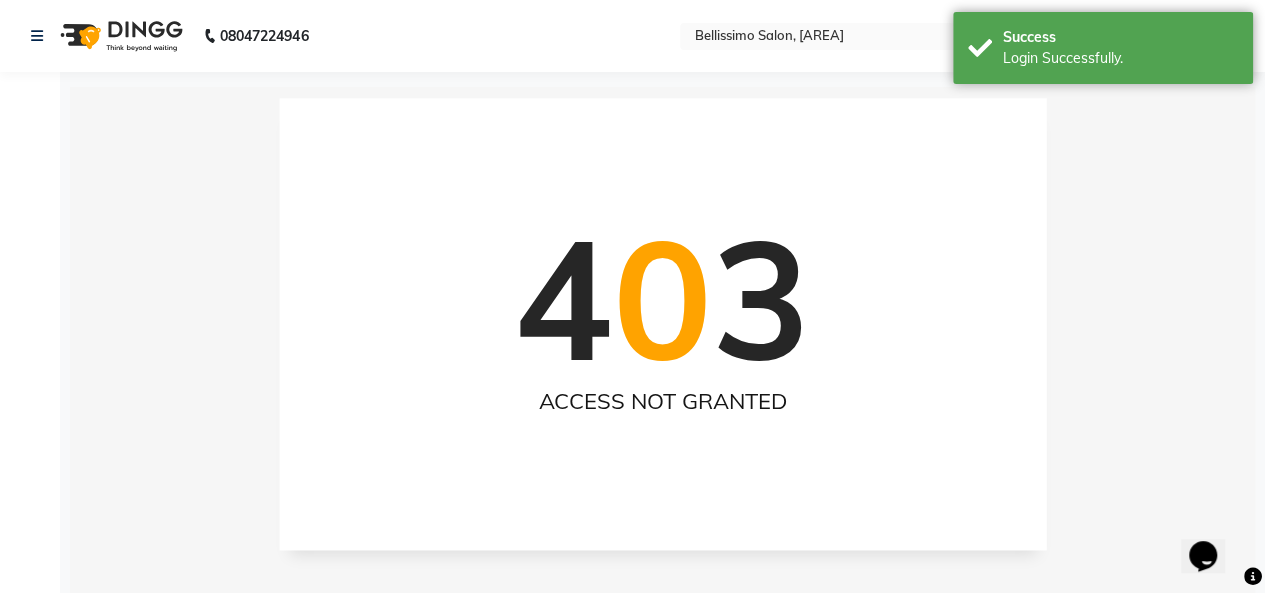 scroll, scrollTop: 0, scrollLeft: 0, axis: both 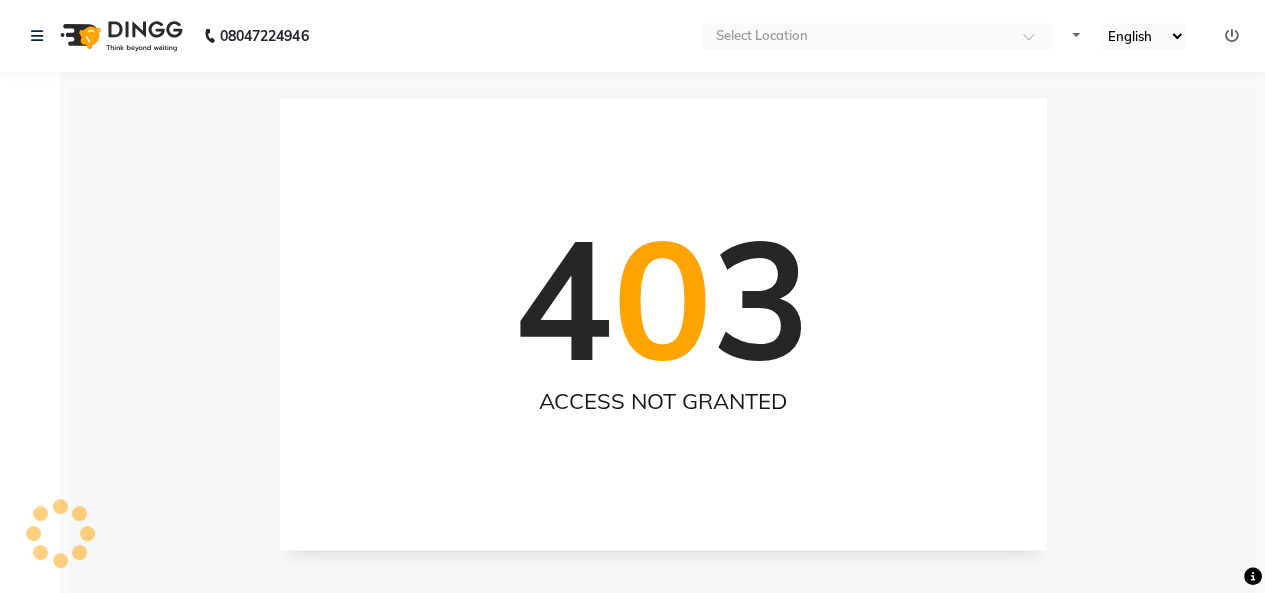 click on "0" at bounding box center [662, 297] 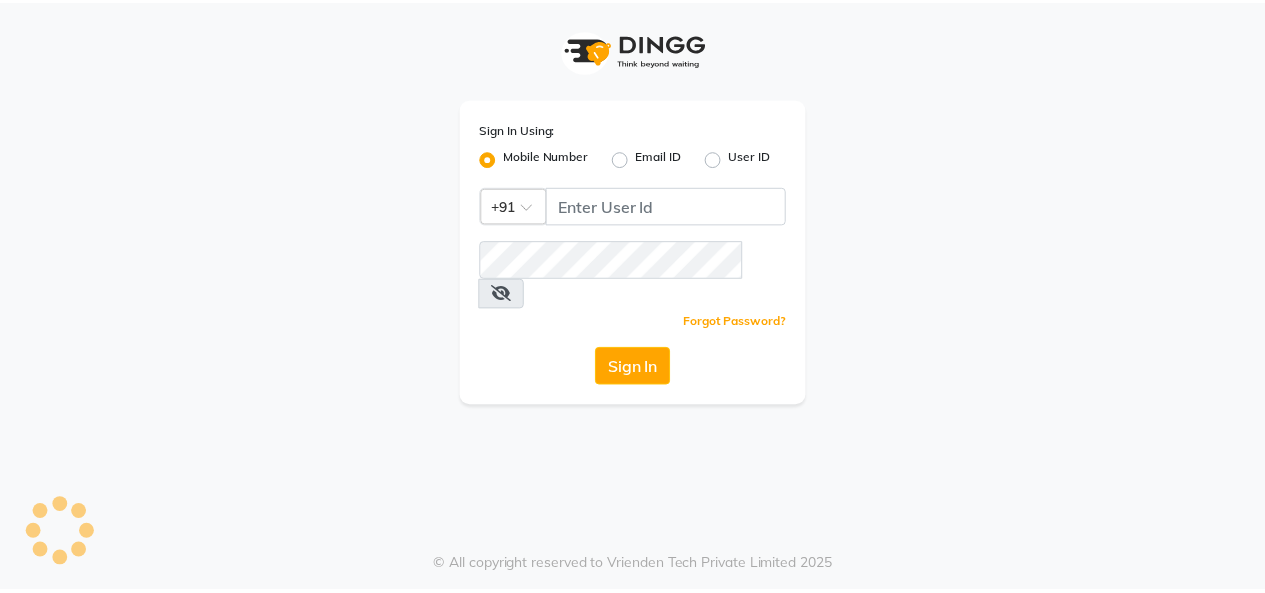 scroll, scrollTop: 0, scrollLeft: 0, axis: both 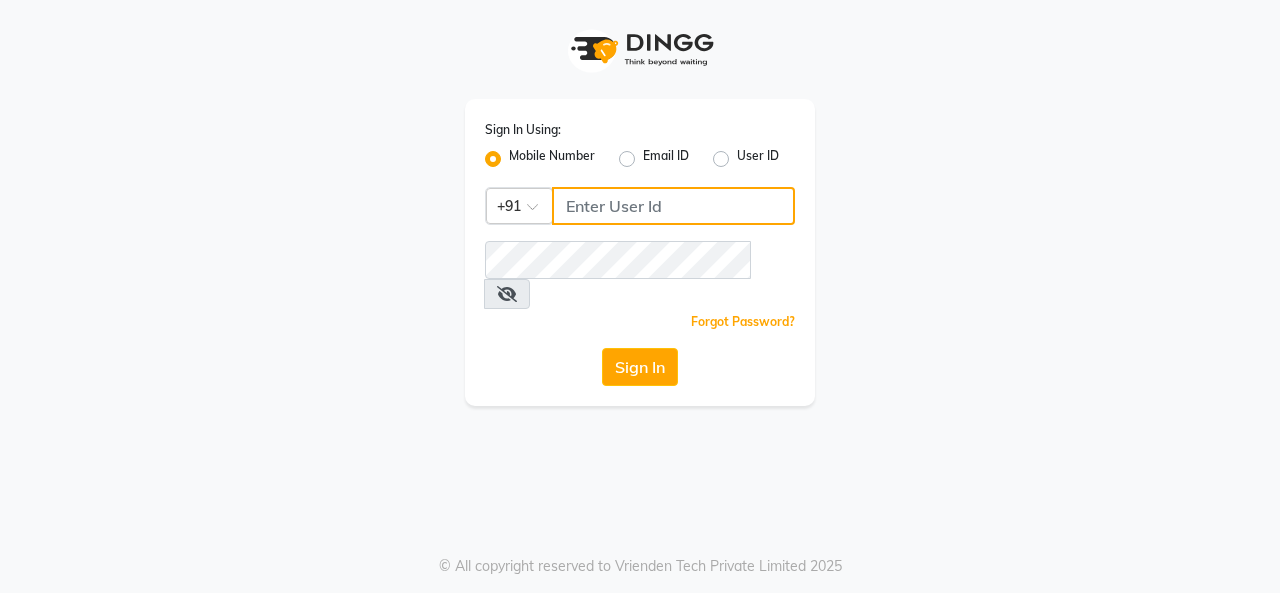 click 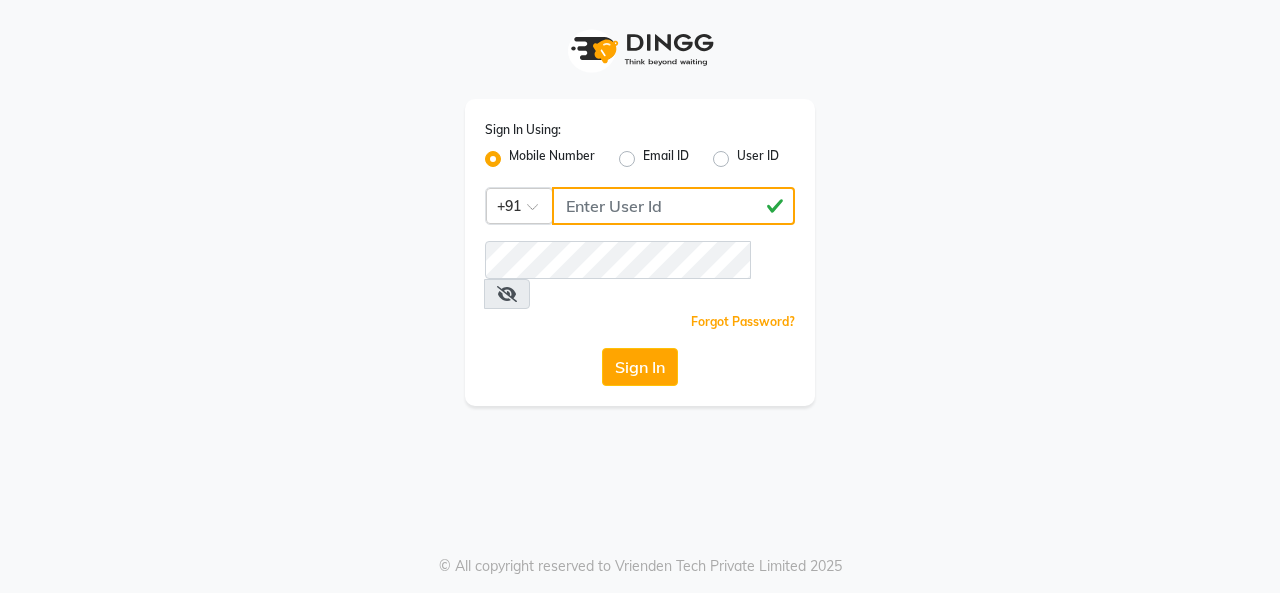 type on "8806117102" 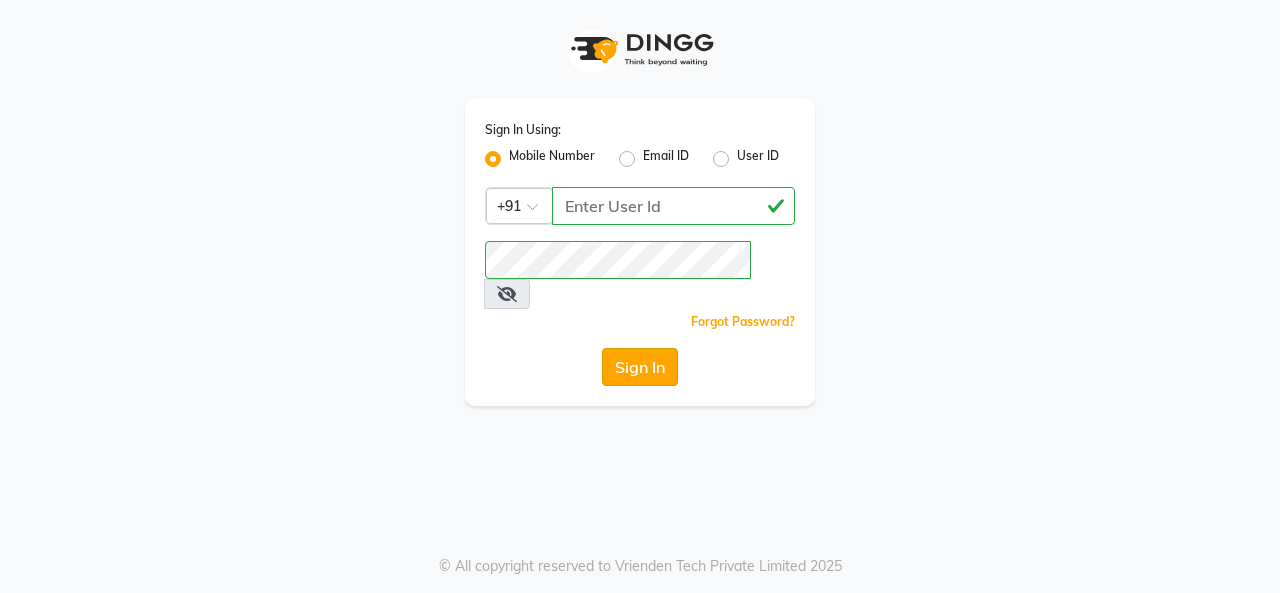 click on "Sign In" 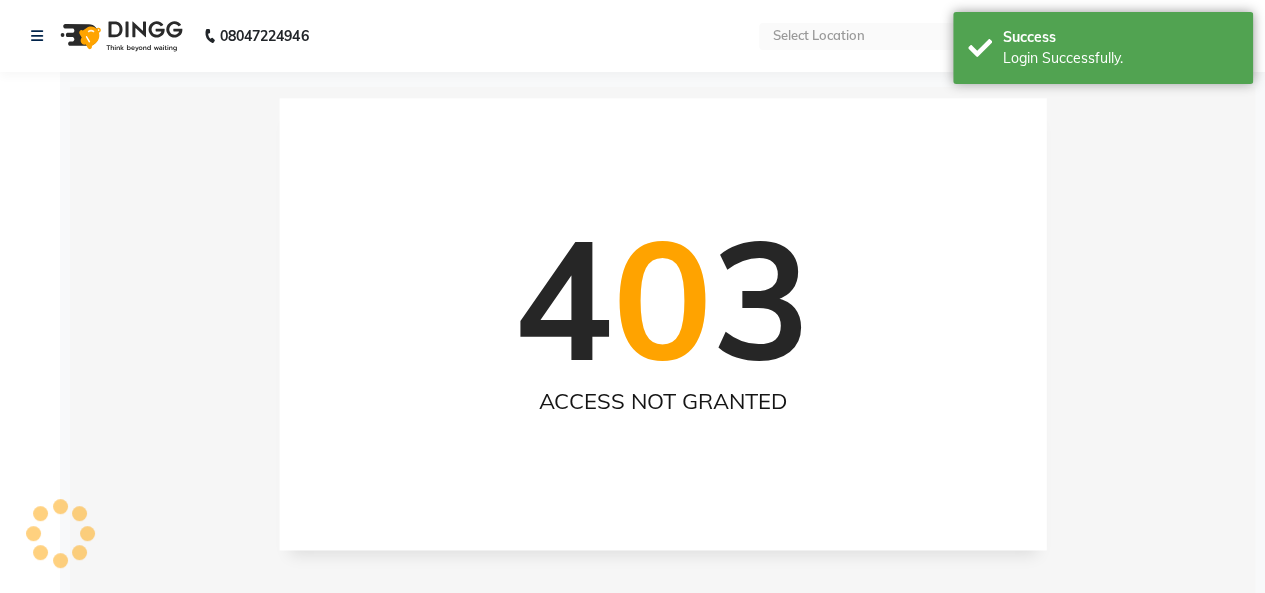 select on "en" 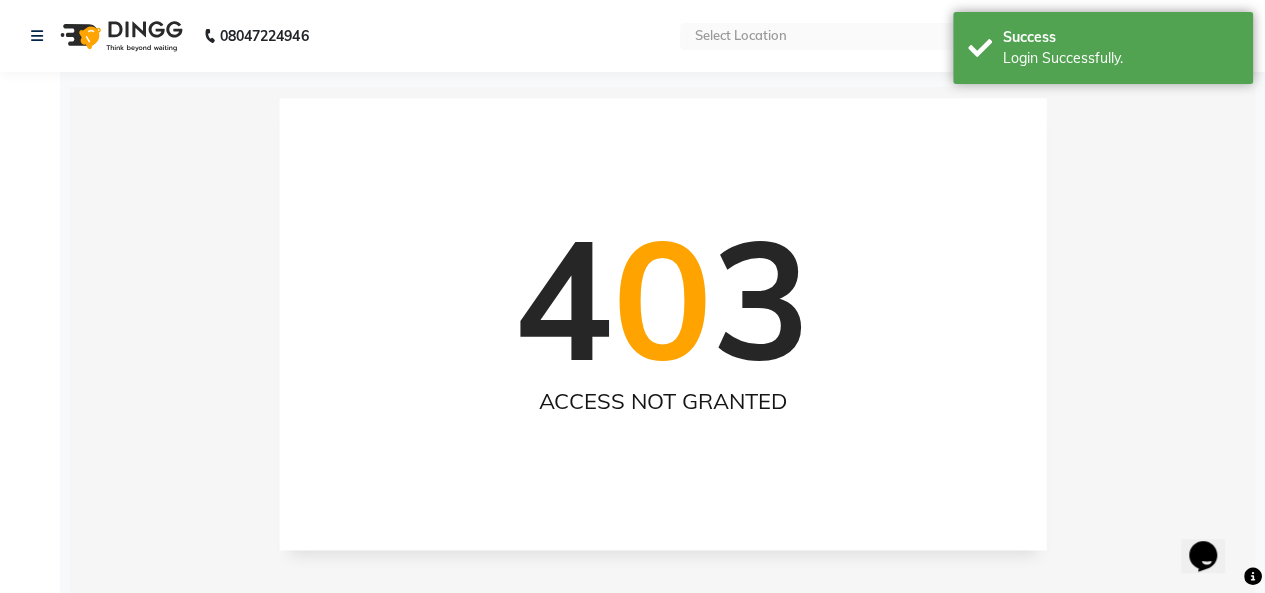 scroll, scrollTop: 0, scrollLeft: 0, axis: both 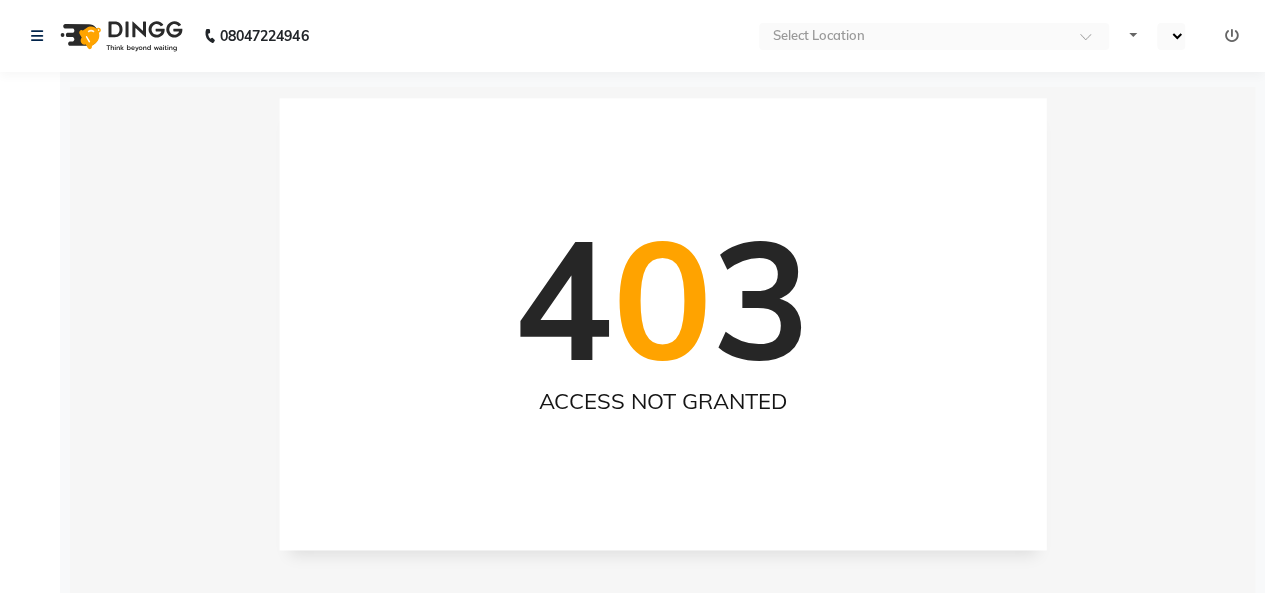 select on "en" 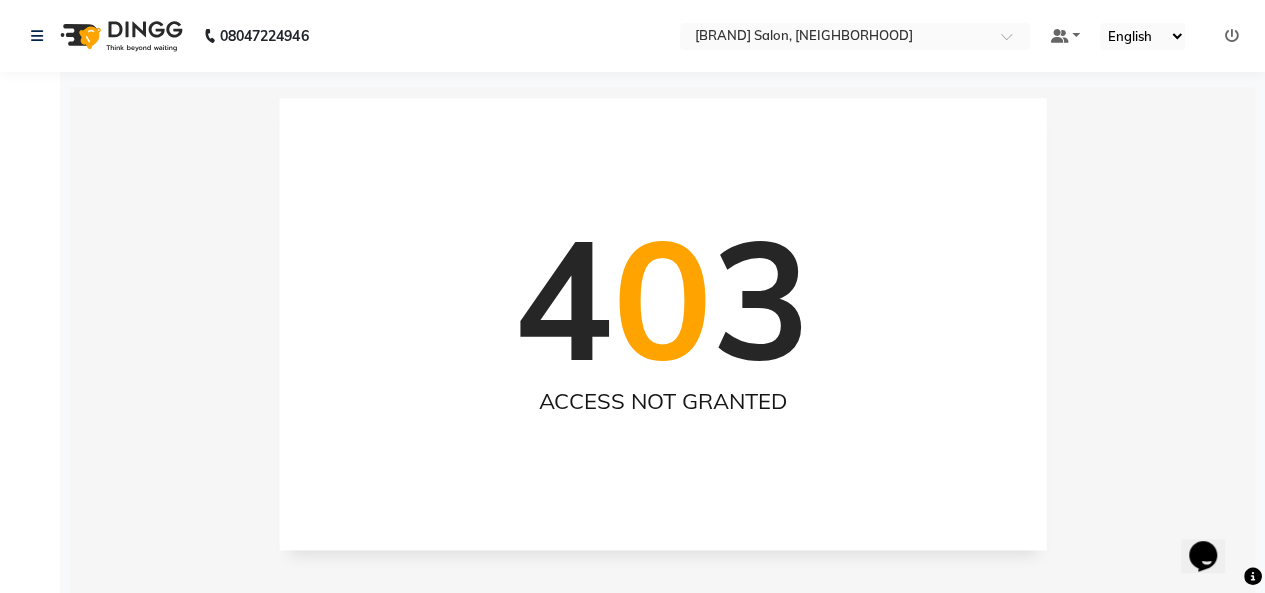 scroll, scrollTop: 0, scrollLeft: 0, axis: both 